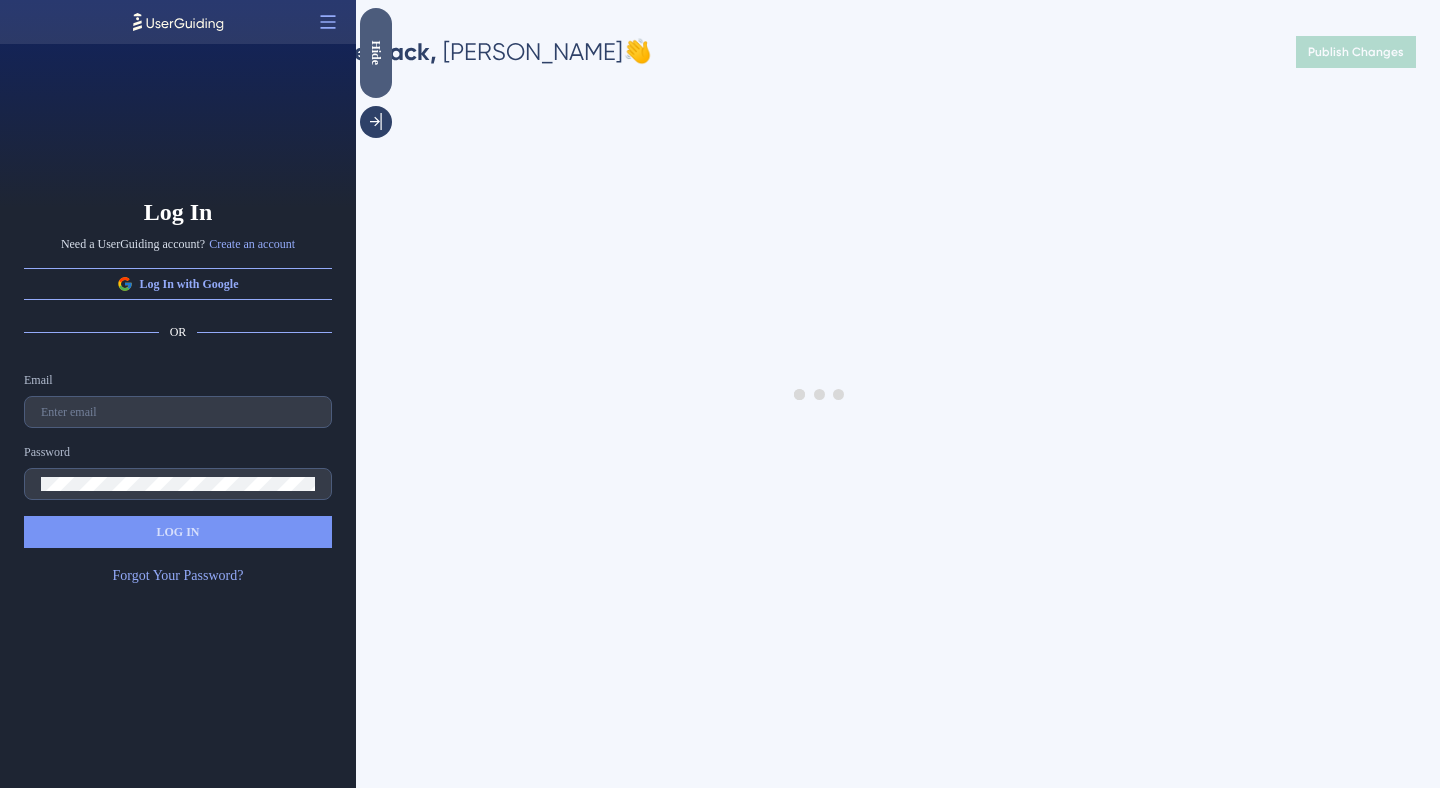 scroll, scrollTop: 0, scrollLeft: 0, axis: both 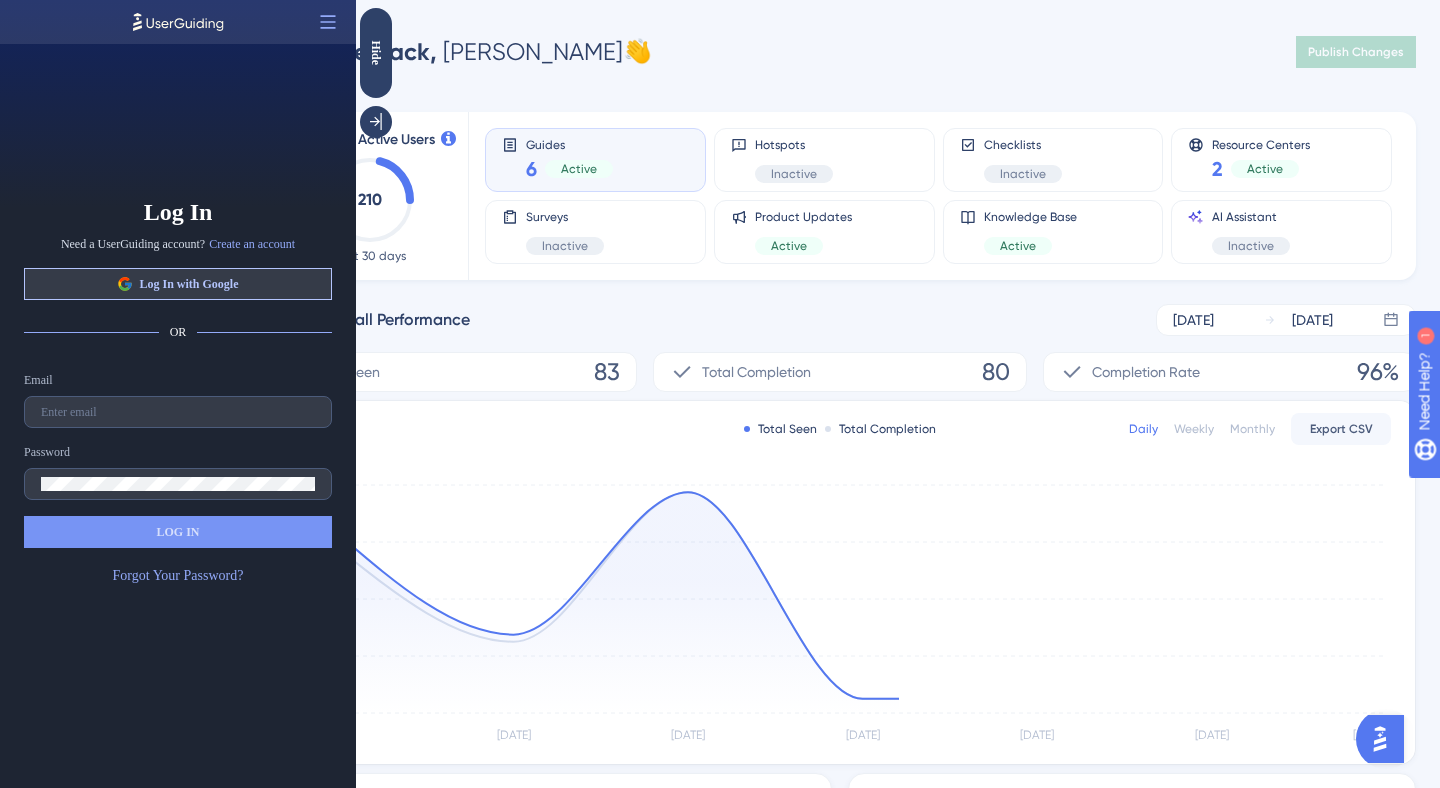 click on "Log In with Google" at bounding box center (178, 284) 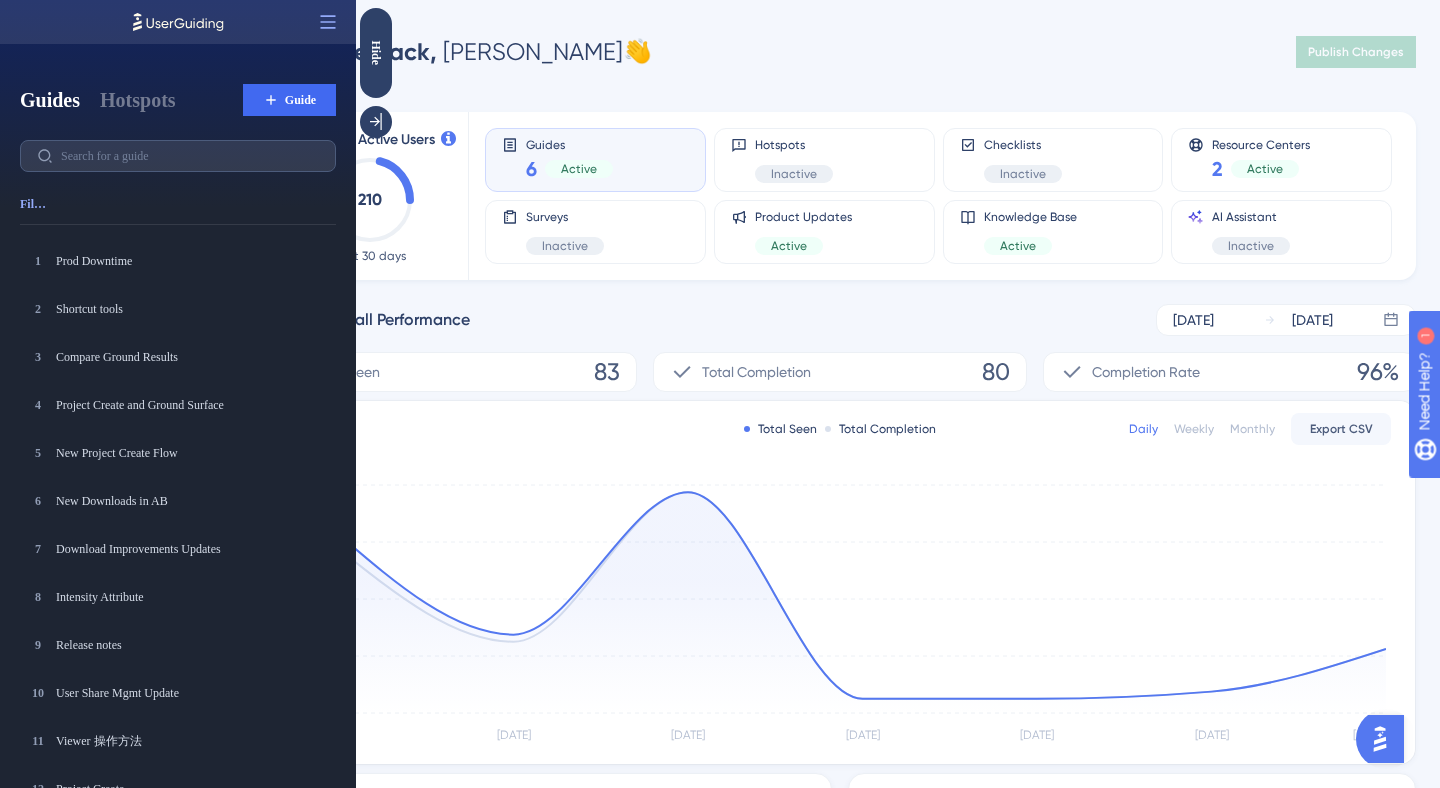 scroll, scrollTop: 0, scrollLeft: 0, axis: both 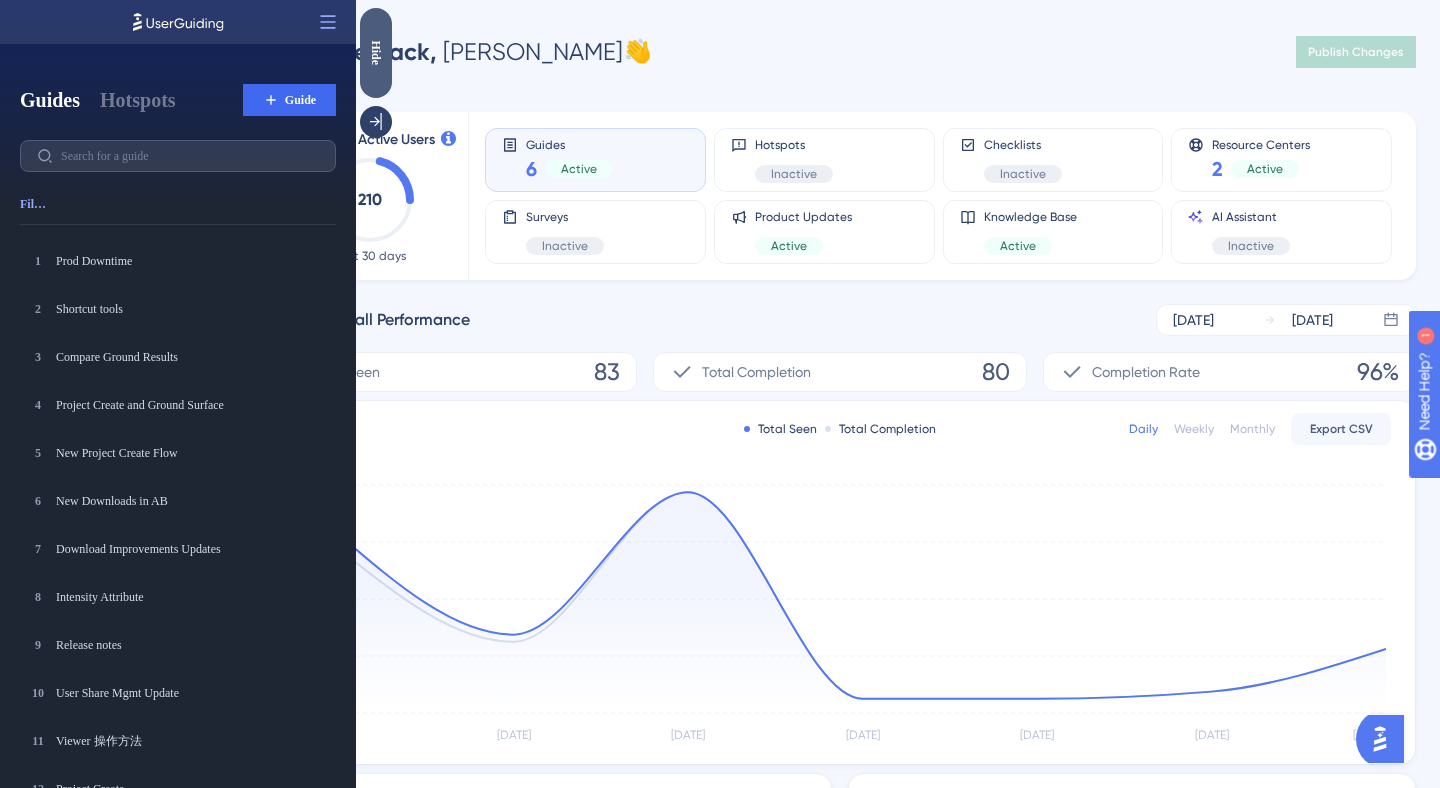click on "Hide" at bounding box center [376, 52] 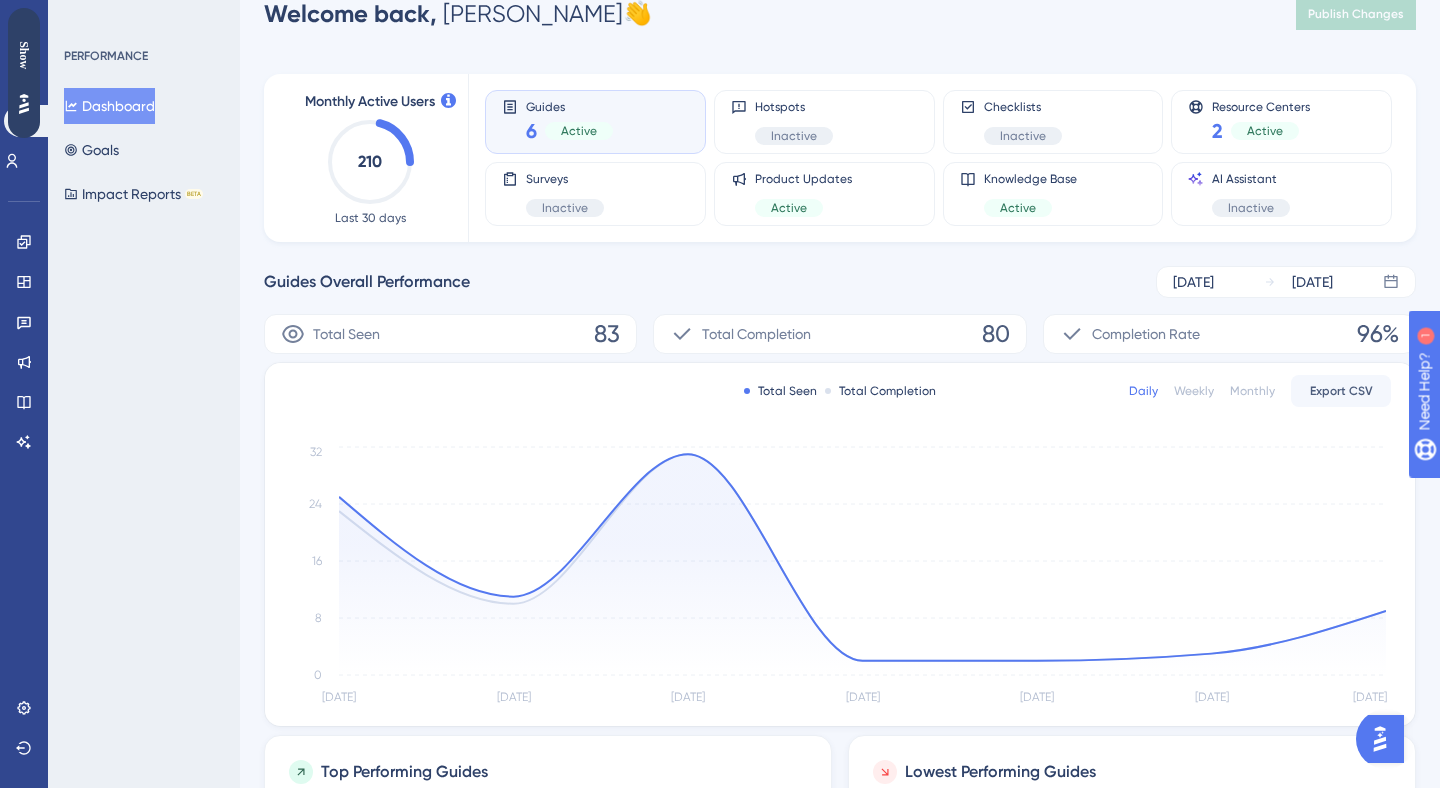 scroll, scrollTop: 46, scrollLeft: 0, axis: vertical 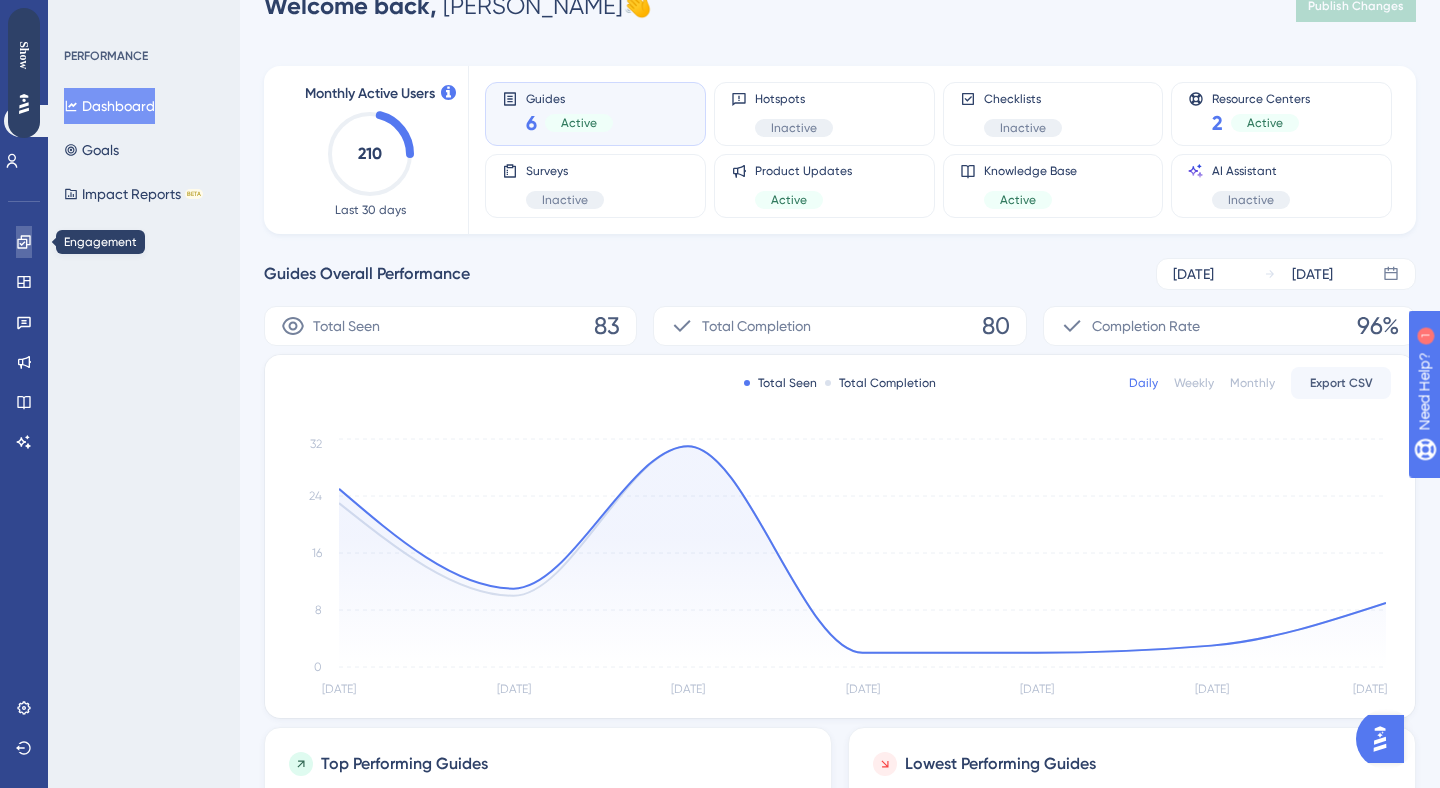 click 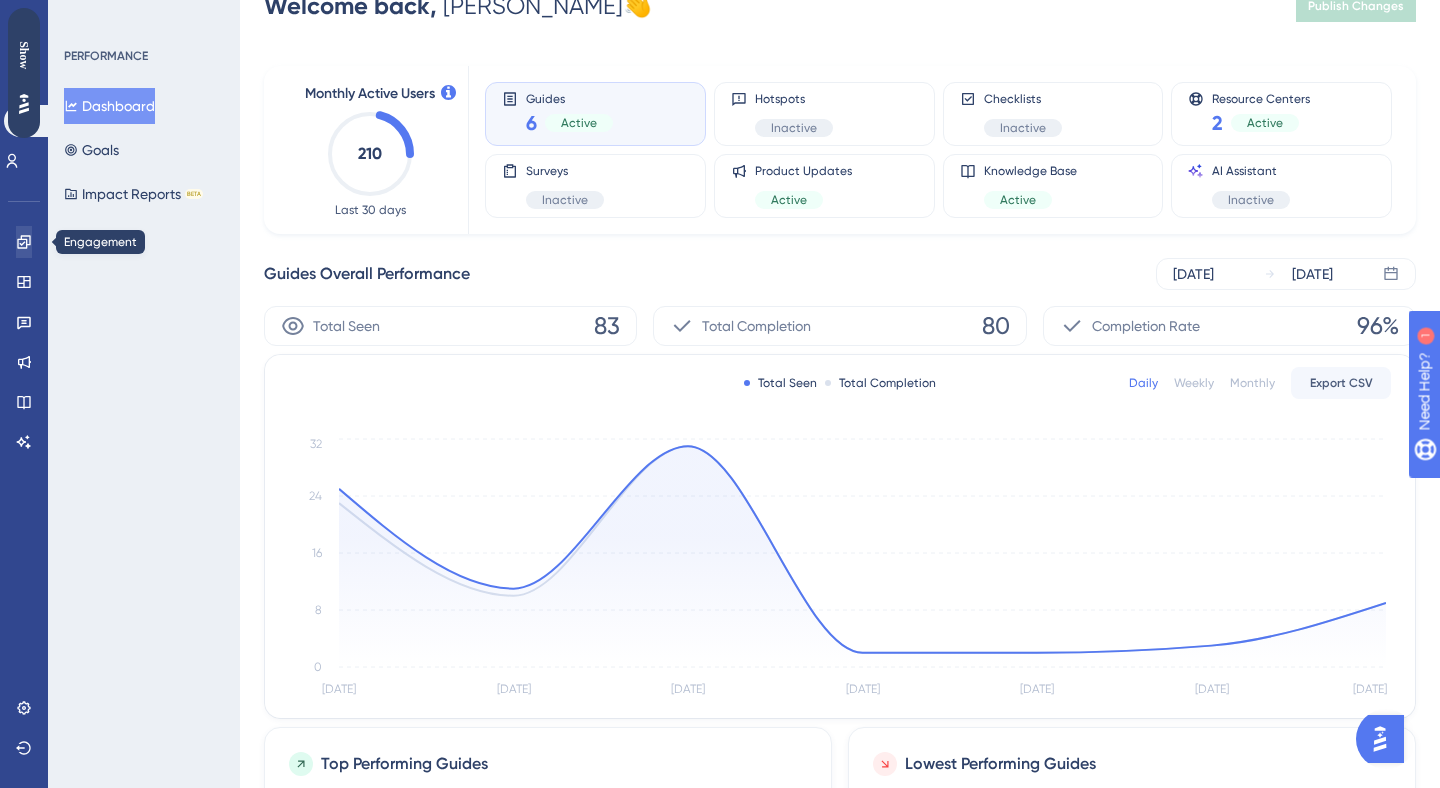 scroll, scrollTop: 0, scrollLeft: 0, axis: both 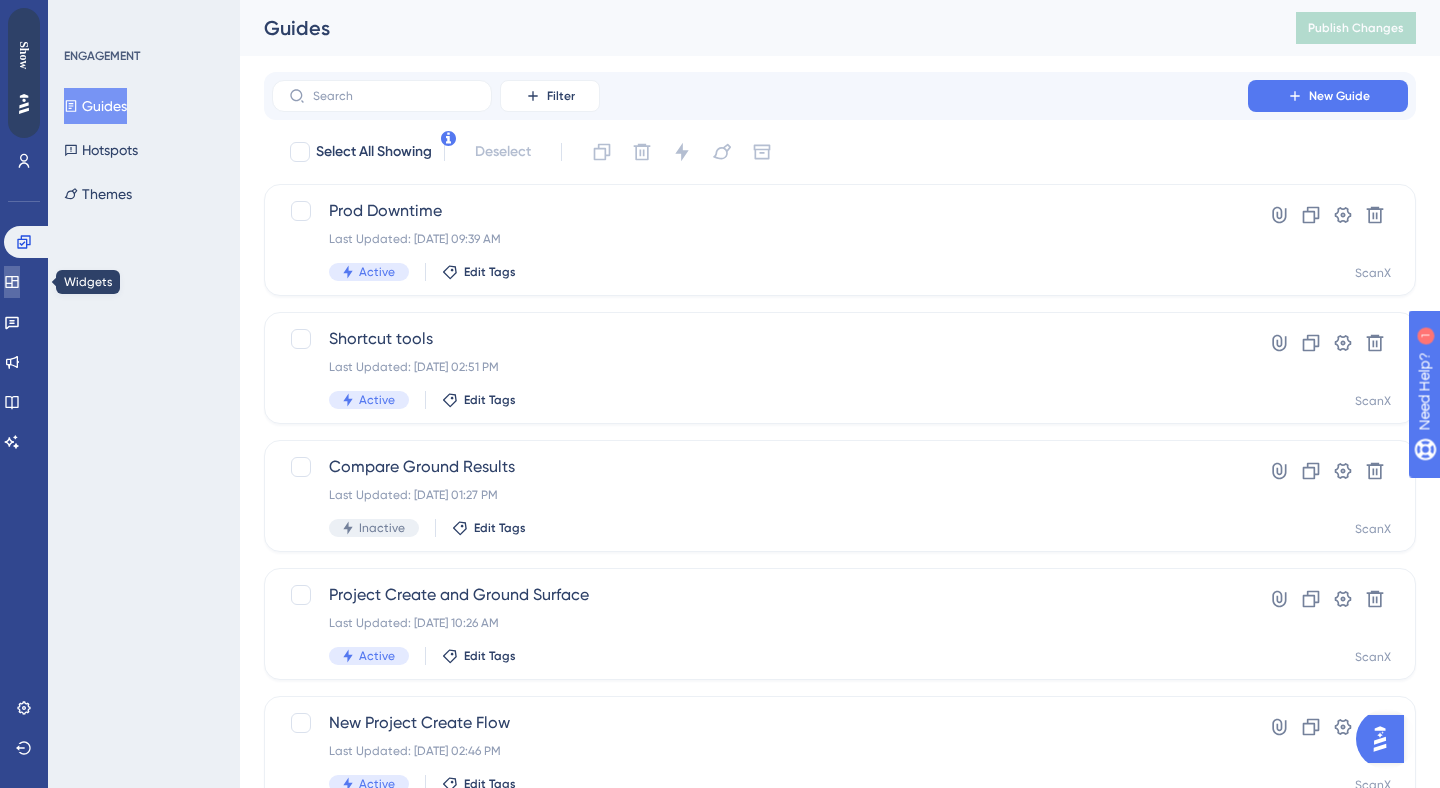 click 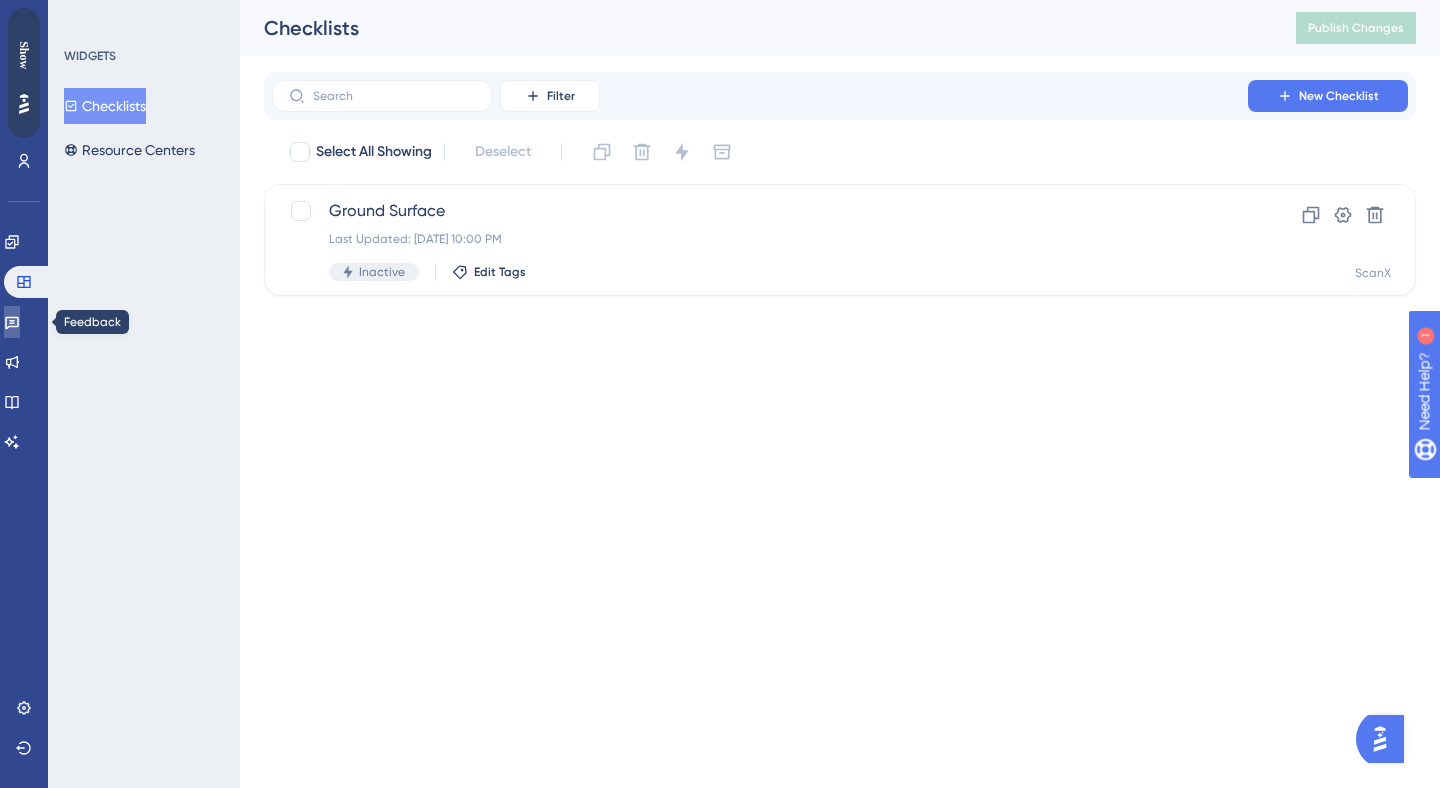 click 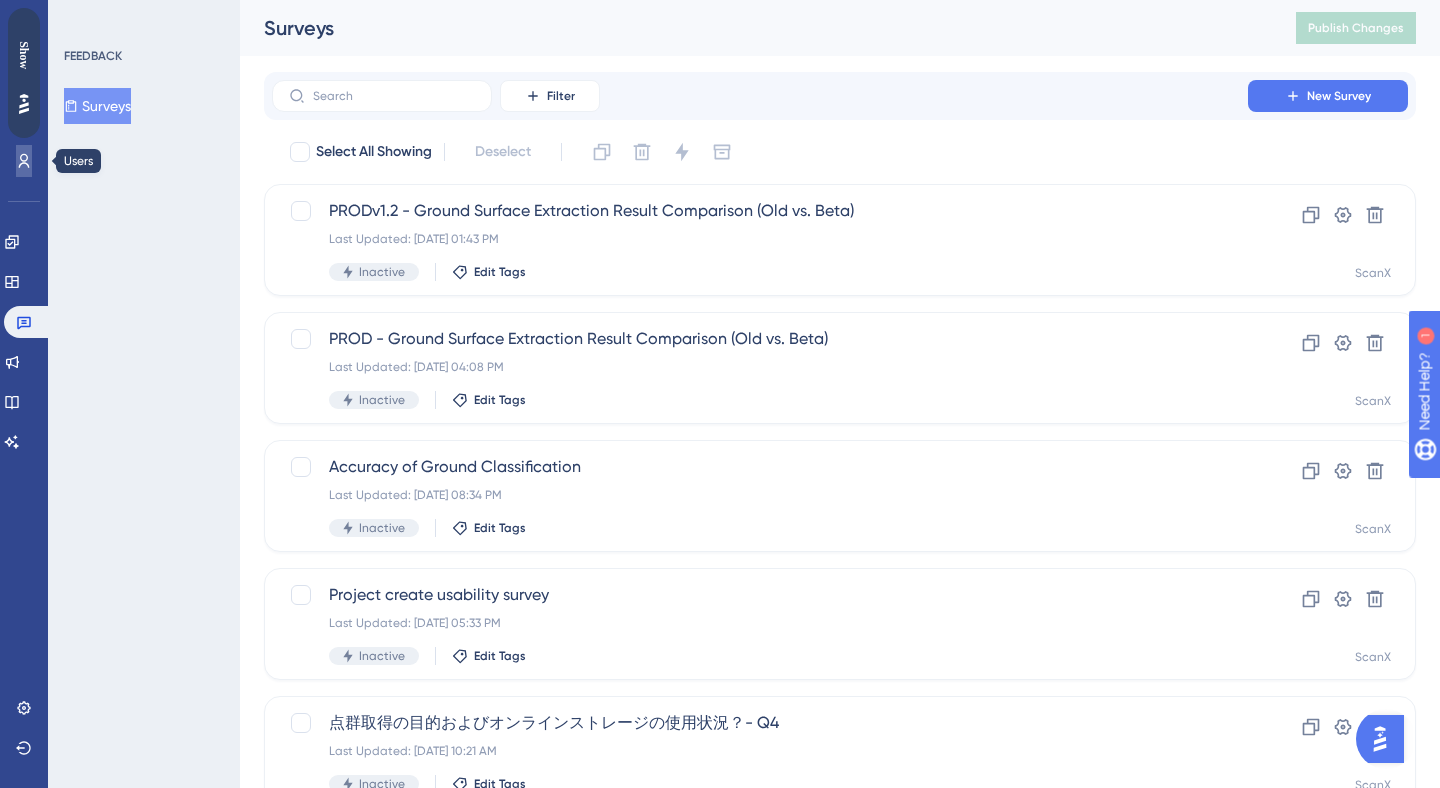 click at bounding box center [24, 161] 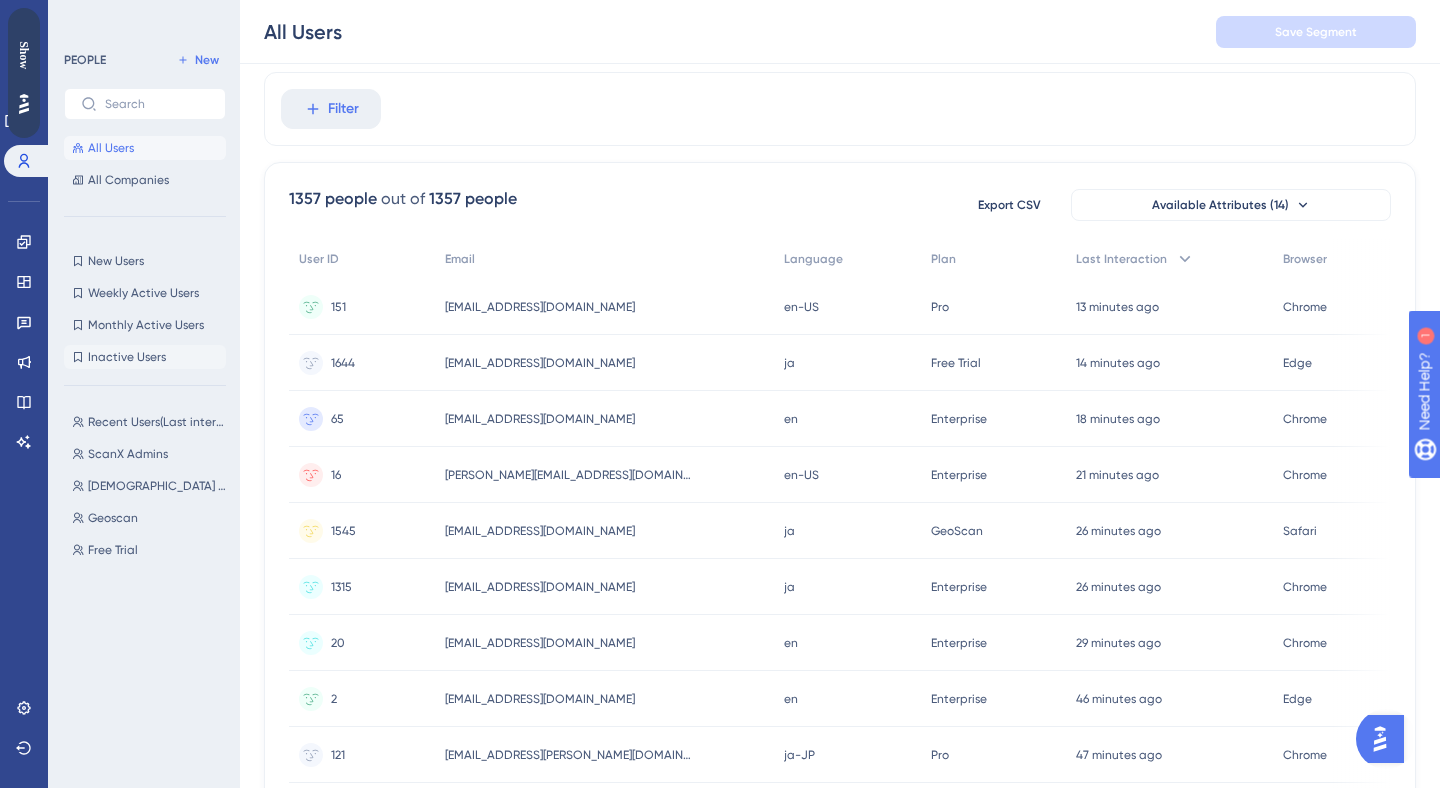 scroll, scrollTop: 0, scrollLeft: 0, axis: both 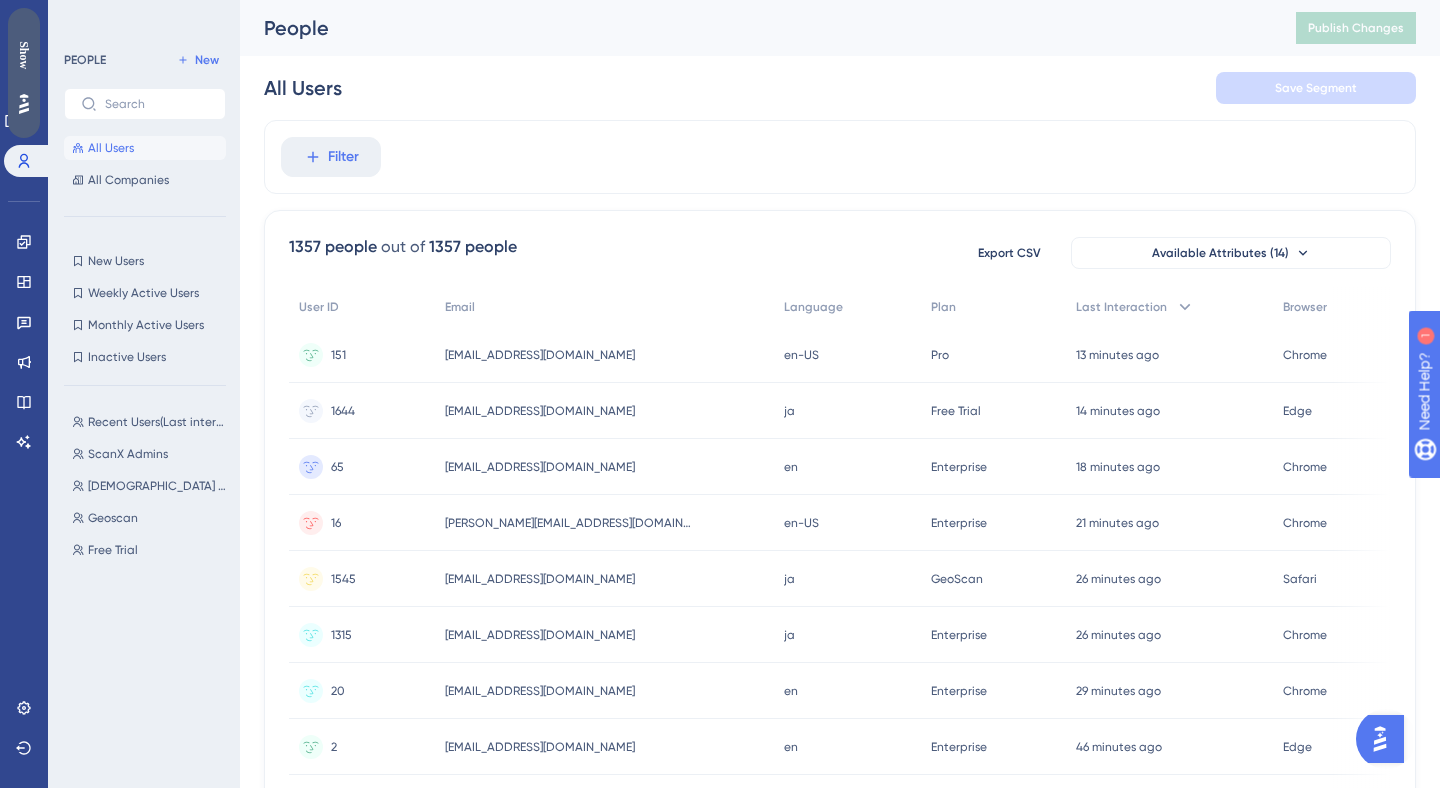 click on "Show" at bounding box center (24, 55) 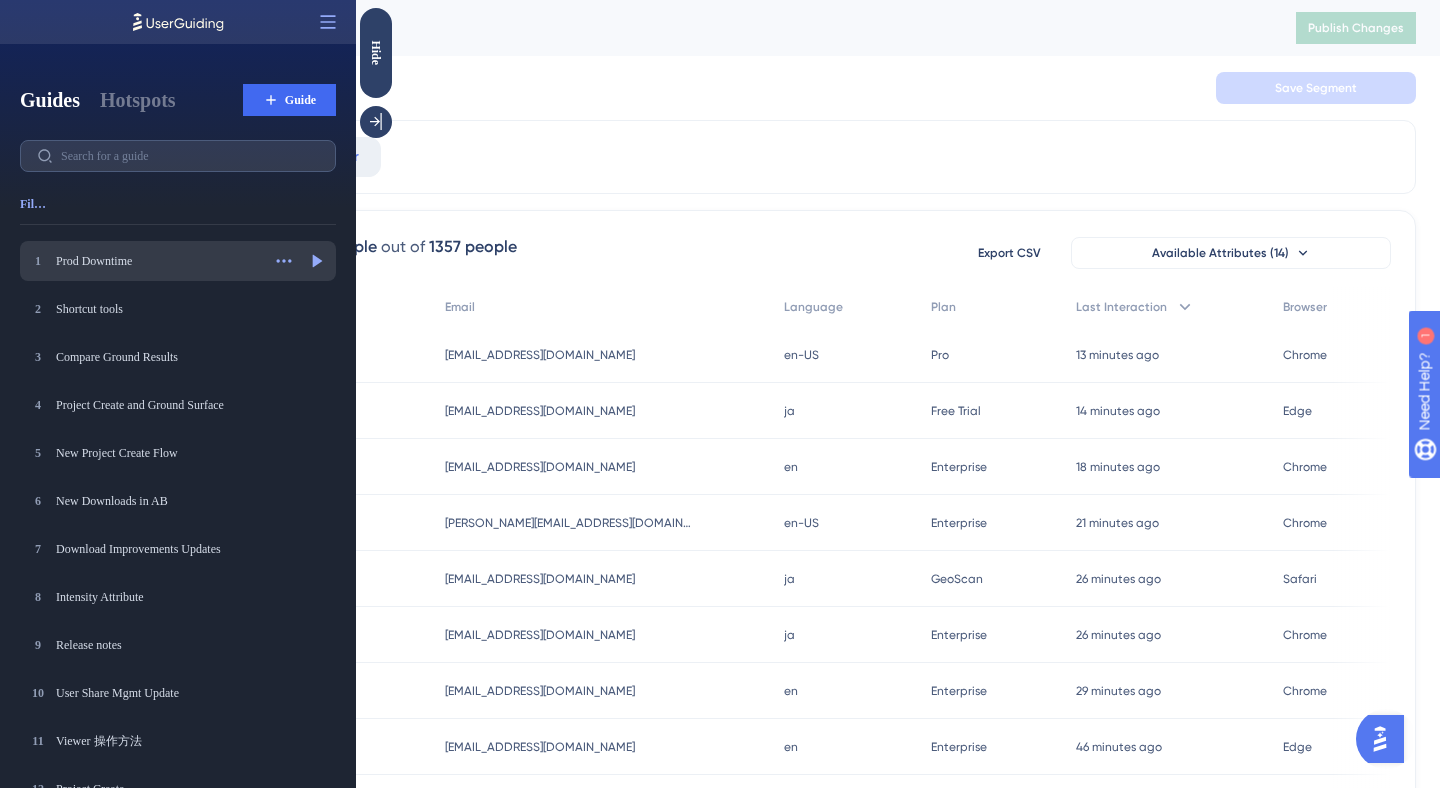 click on "1 Prod Downtime Prod Downtime" at bounding box center [144, 261] 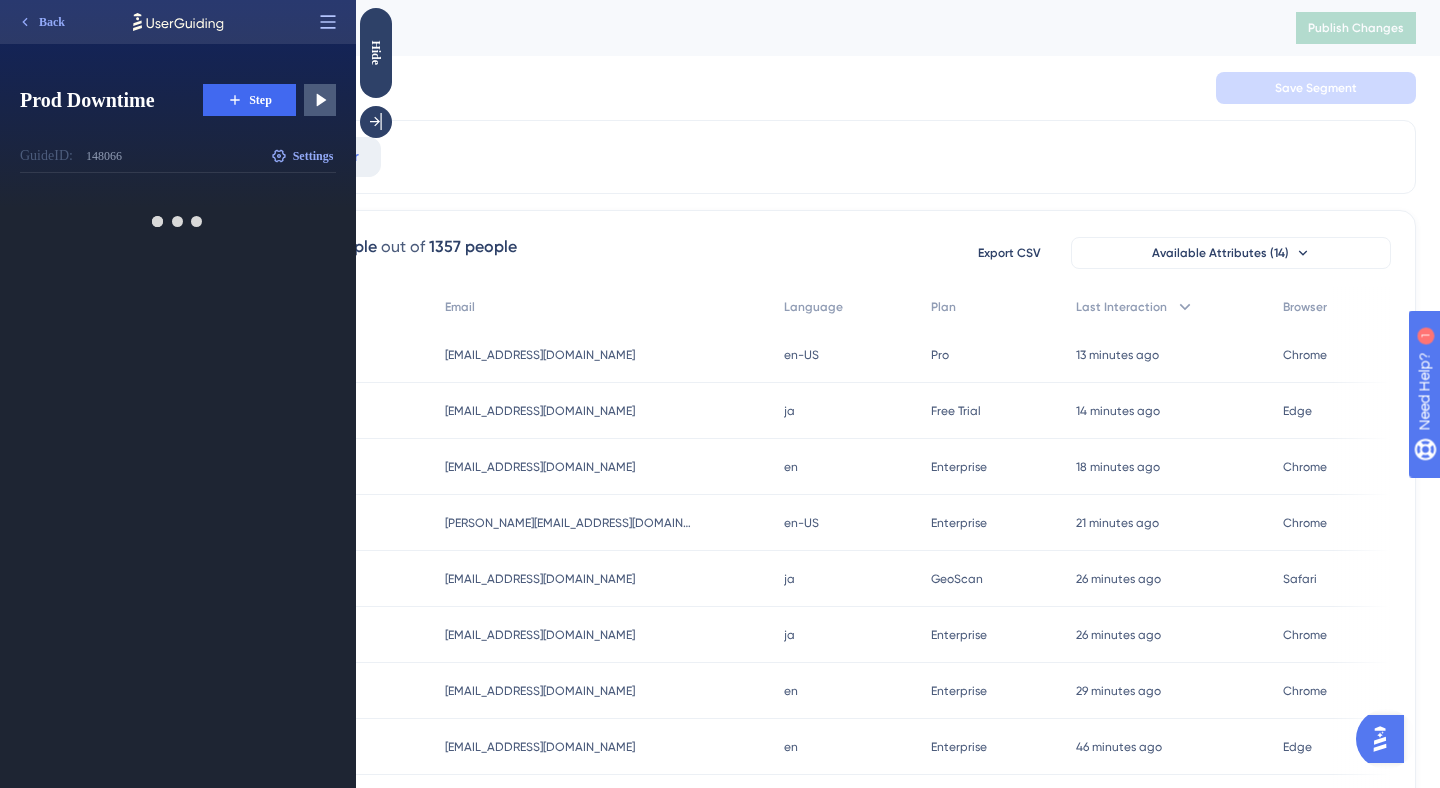 click 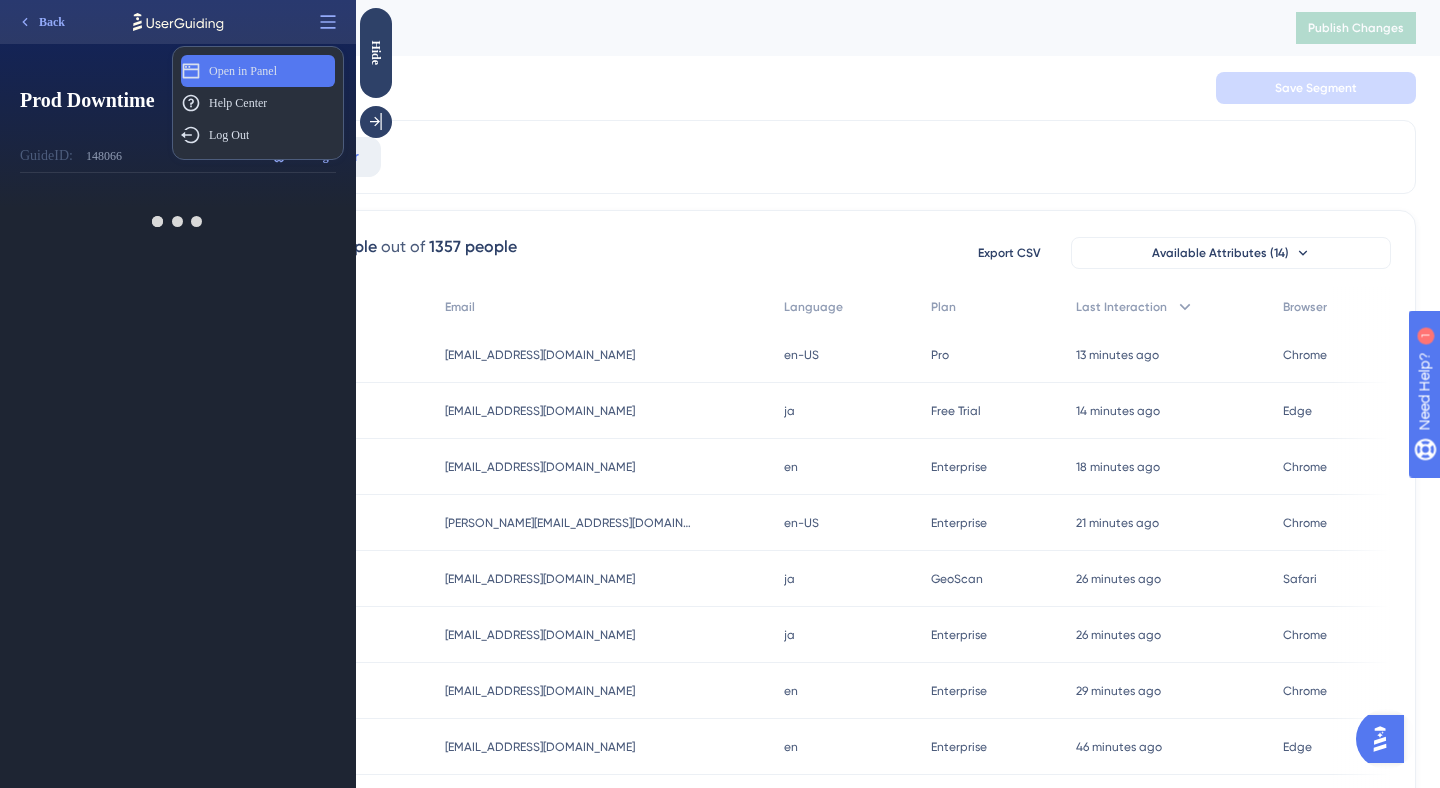 click on "Open in Panel" at bounding box center (243, 71) 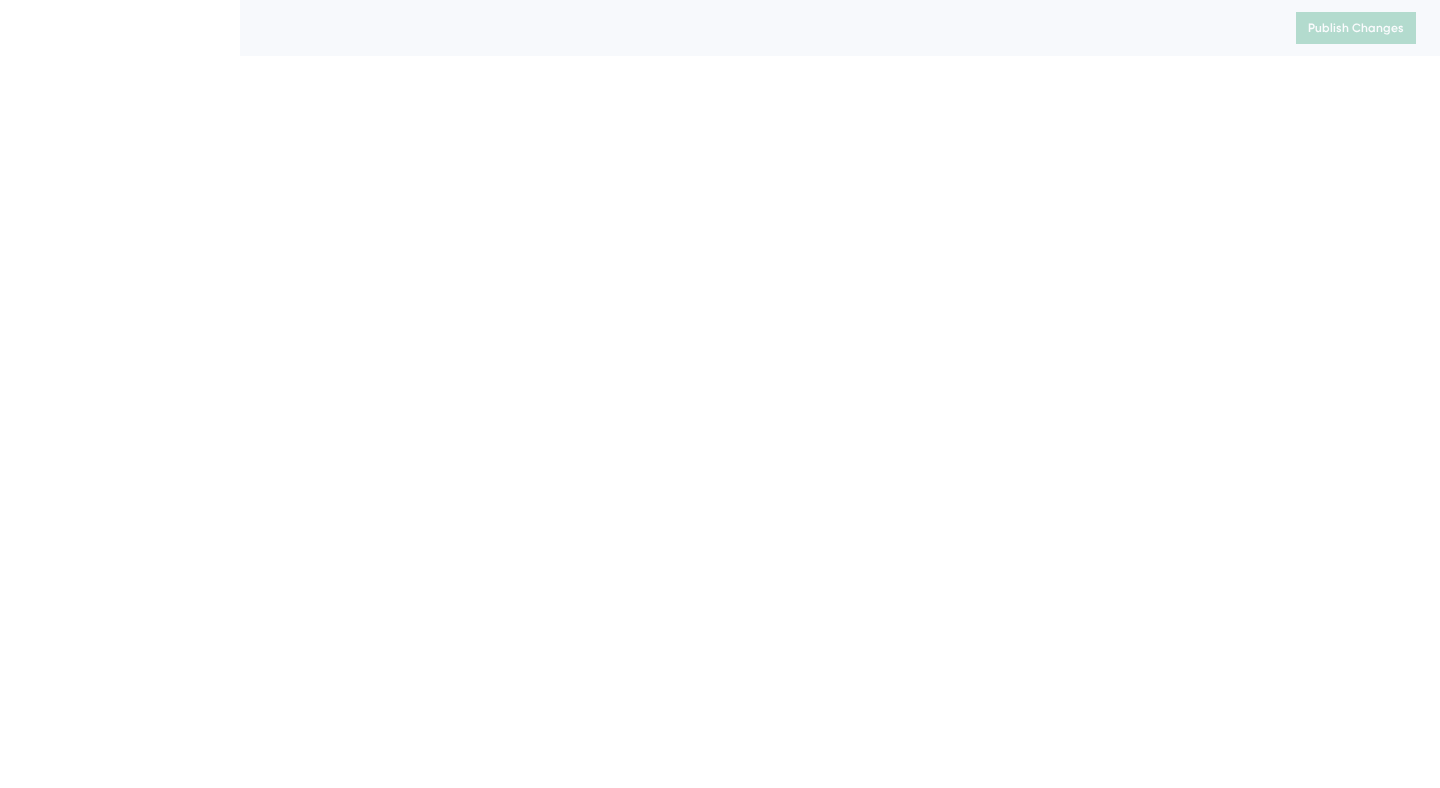 scroll, scrollTop: 0, scrollLeft: 0, axis: both 